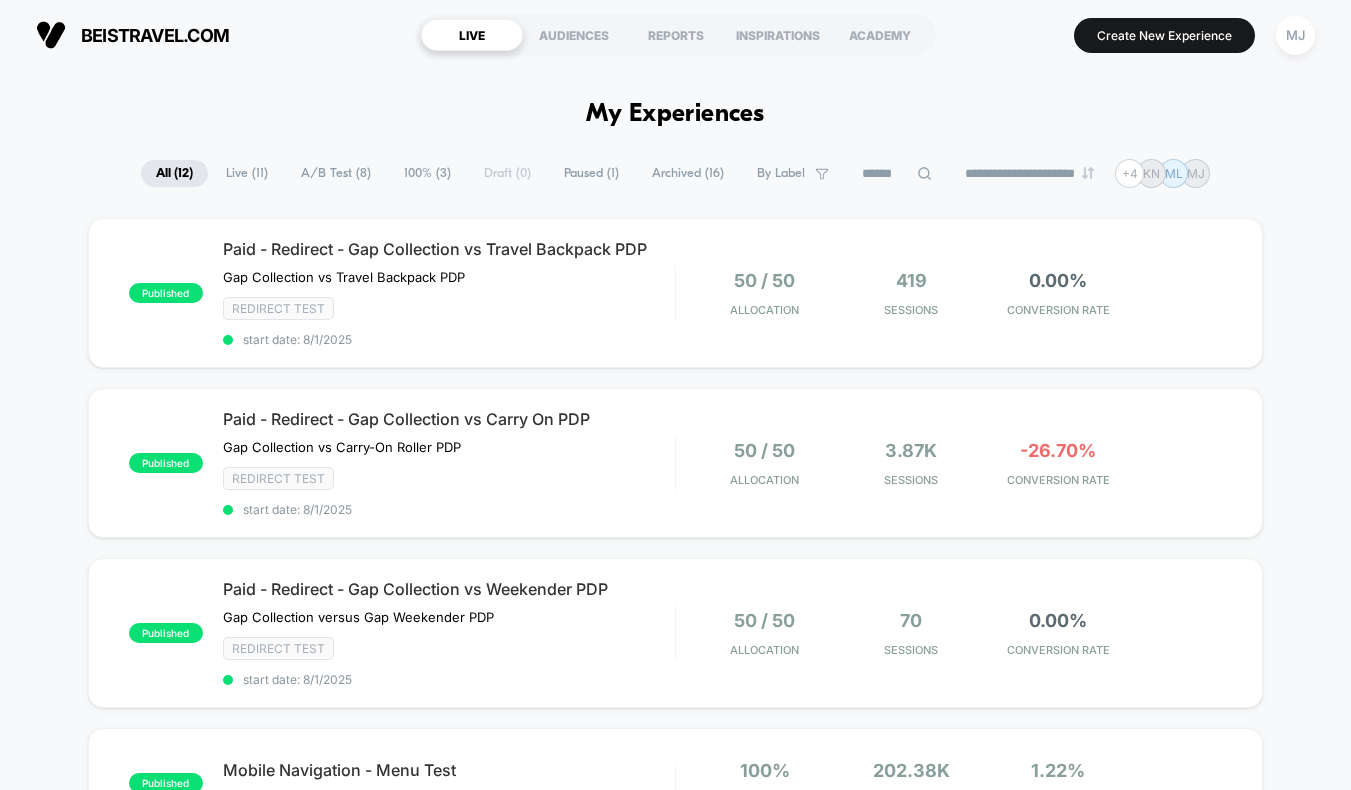 scroll, scrollTop: 0, scrollLeft: 0, axis: both 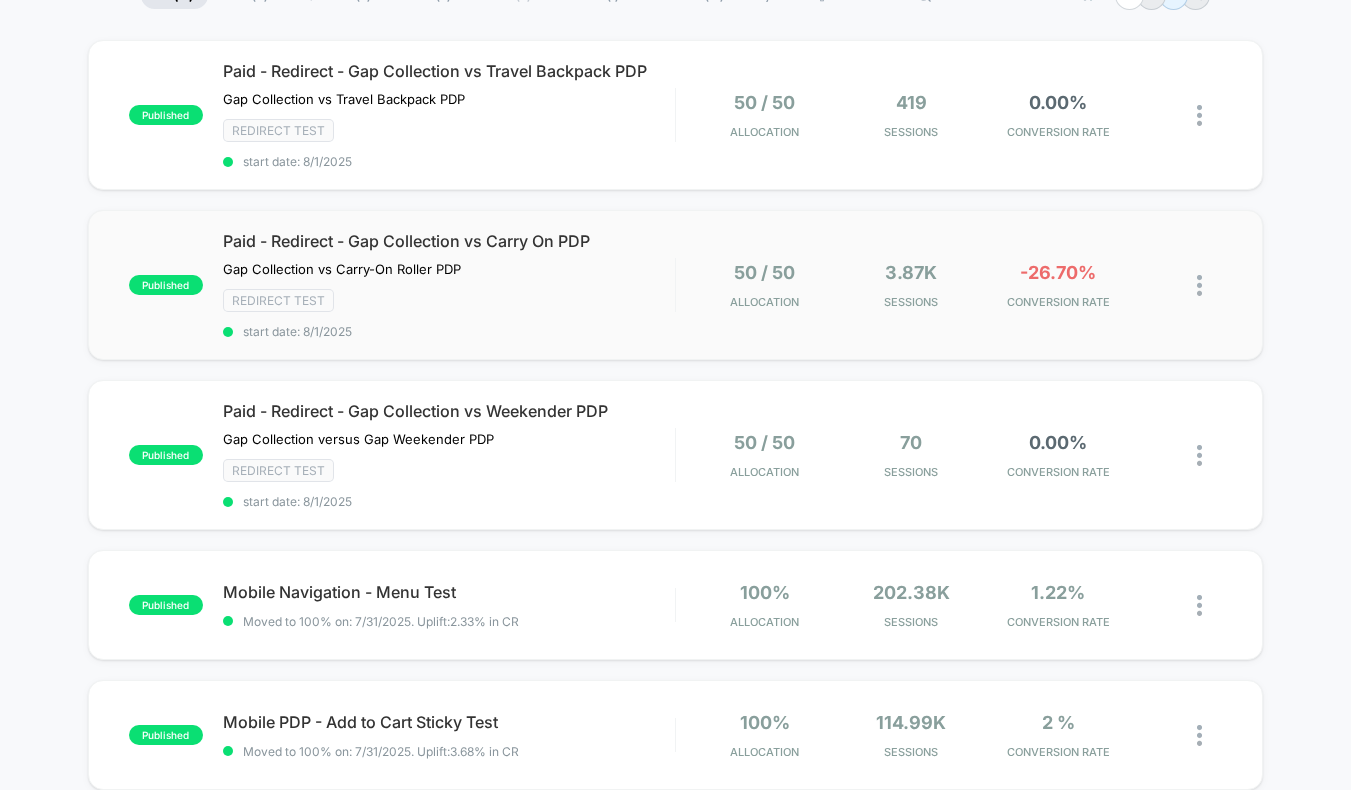click on "published Paid - Redirect - Gap Collection vs Carry On PDP Gap Collection vs Carry-On Roller PDP Click to edit experience details Gap Collection vs Carry-On Roller PDP Redirect Test start date: [DATE] 50 / 50 Allocation 3.87k Sessions -26.70% CONVERSION RATE" at bounding box center [675, 285] 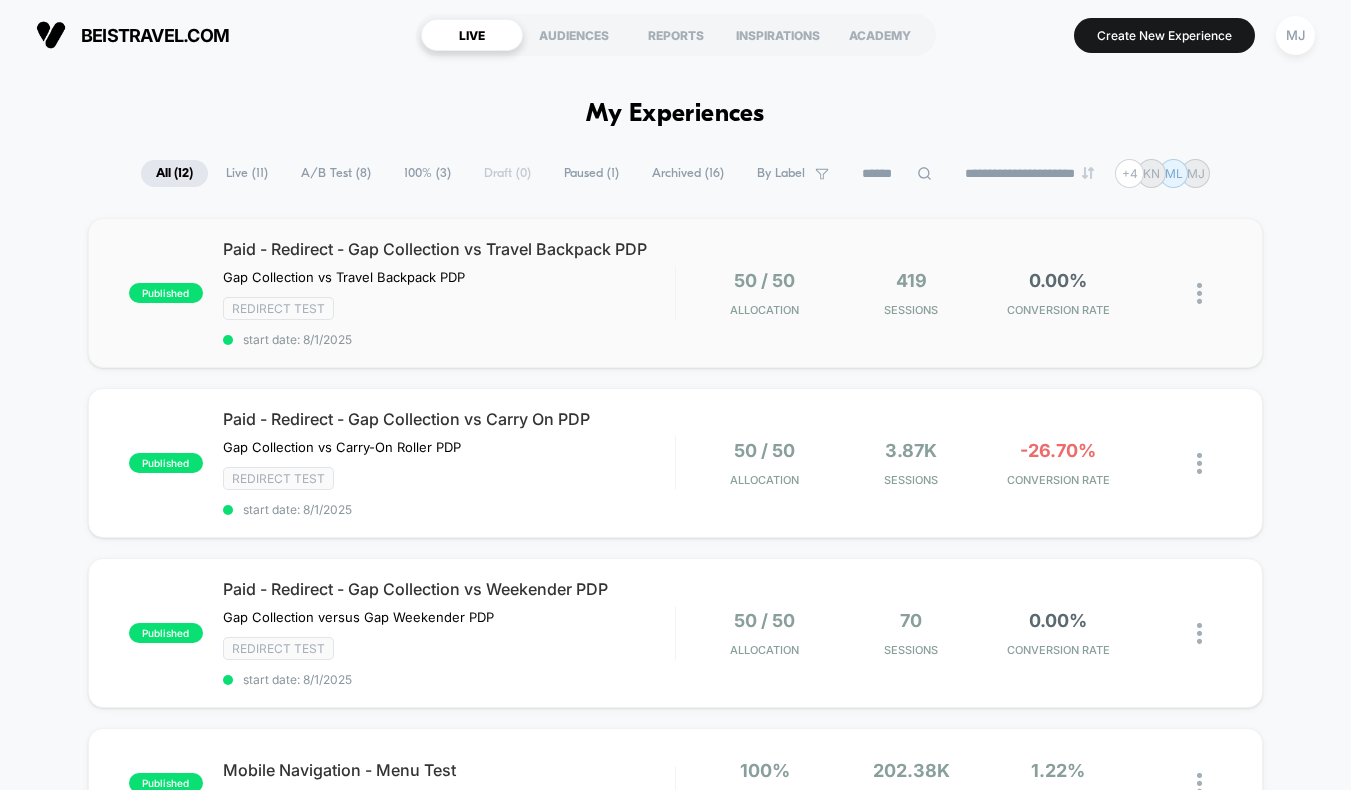 click on "published Paid - Redirect - Gap Collection vs Travel Backpack PDP Gap Collection vs Travel Backpack PDP Click to edit experience details Gap Collection vs Travel Backpack PDP Redirect Test start date: [DATE] 50 / 50 Allocation 419 Sessions 0.00% CONVERSION RATE" at bounding box center [675, 293] 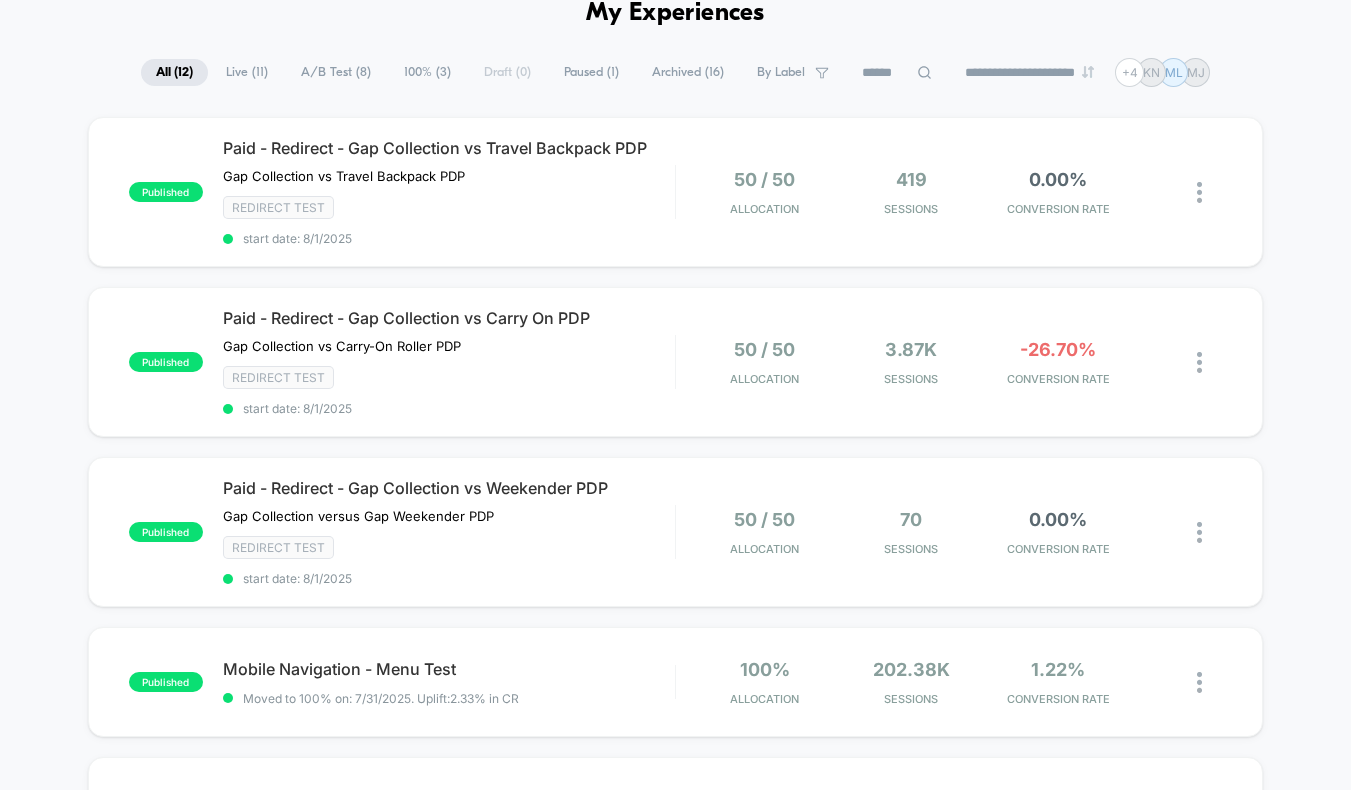 scroll, scrollTop: 112, scrollLeft: 0, axis: vertical 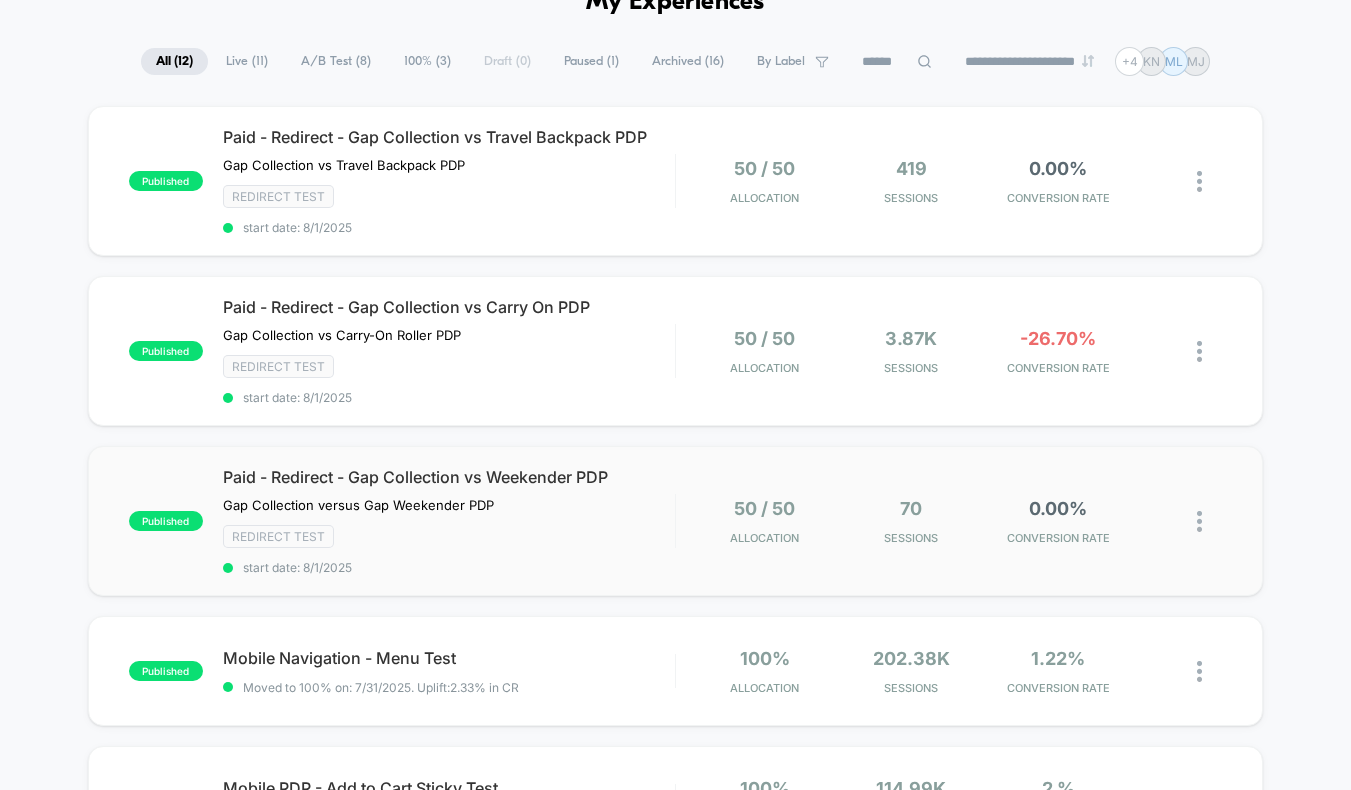 click on "published Paid - Redirect - Gap Collection vs Weekender PDP Gap Collection versus Gap Weekender PDP Click to edit experience details Gap Collection versus Gap Weekender PDP Redirect Test start date: [DATE] 50 / 50 Allocation 70 Sessions 0.00% CONVERSION RATE" at bounding box center [675, 521] 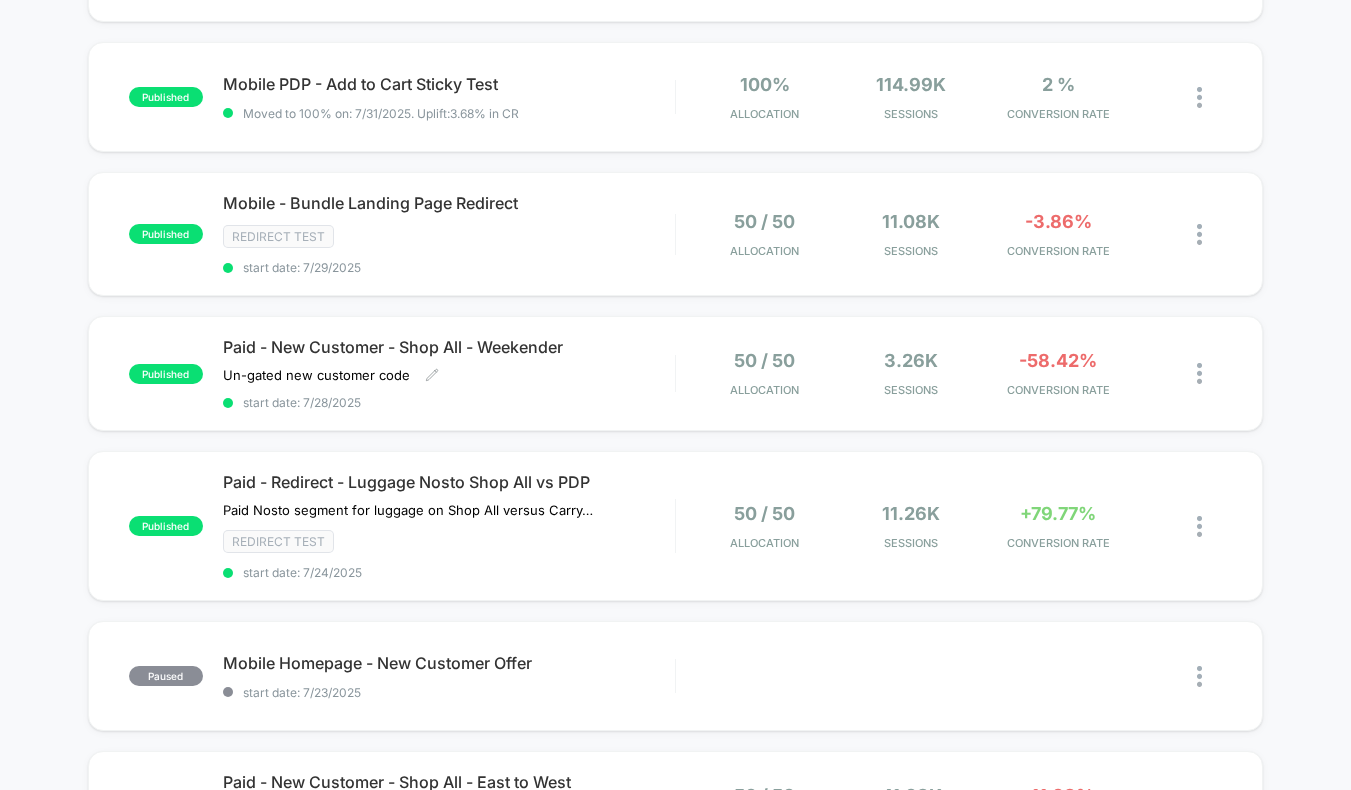 scroll, scrollTop: 815, scrollLeft: 0, axis: vertical 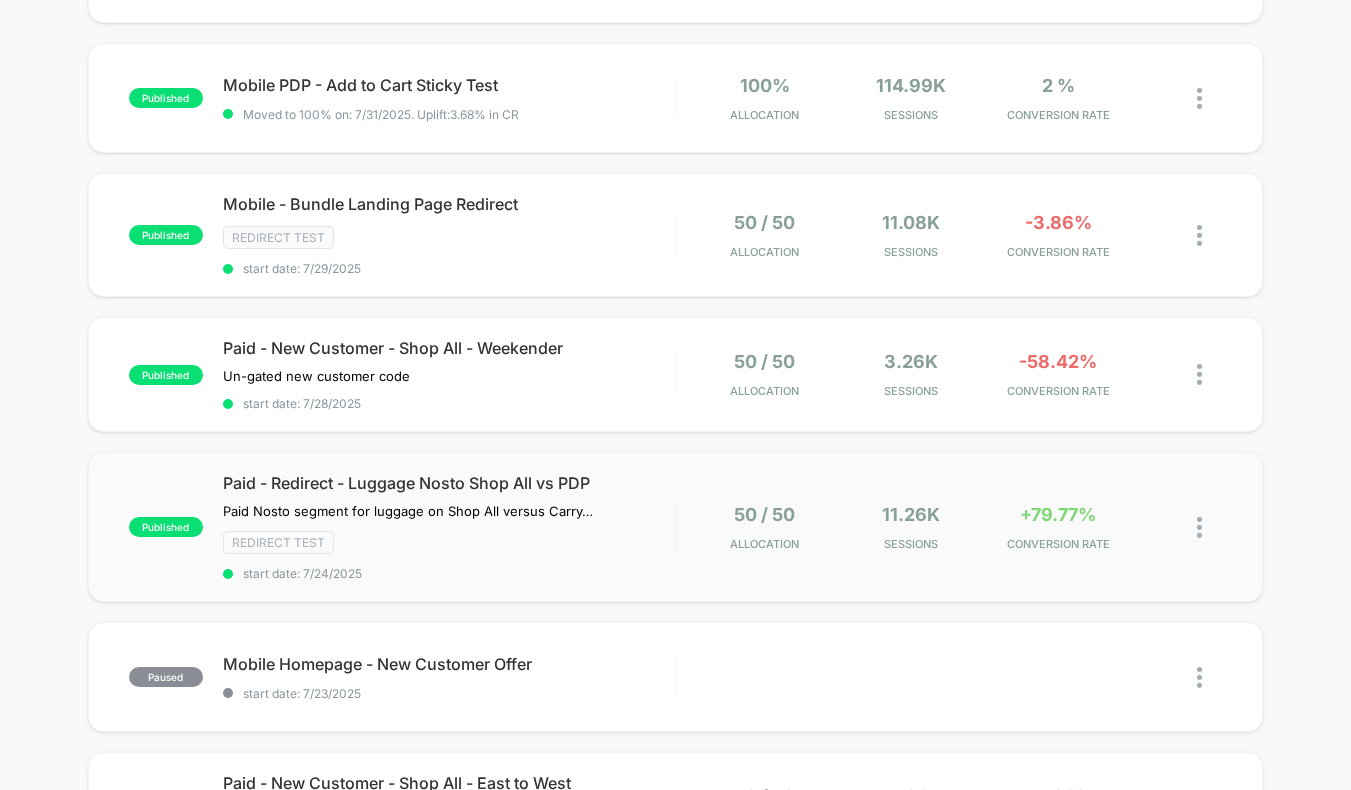 click on "The Medium Check-In Roller in All Black published Paid - Redirect - Luggage Nosto Shop All vs PDP Paid Nosto segment for luggage on Shop All versus Carry-On Roller PDP Click to edit experience details Paid Nosto segment for luggage on Shop All versus Carry-On Roller PDP Redirect Test start date: [DATE] 50 / 50 Allocation 11.26k Sessions +79.77% CONVERSION RATE" at bounding box center (675, 527) 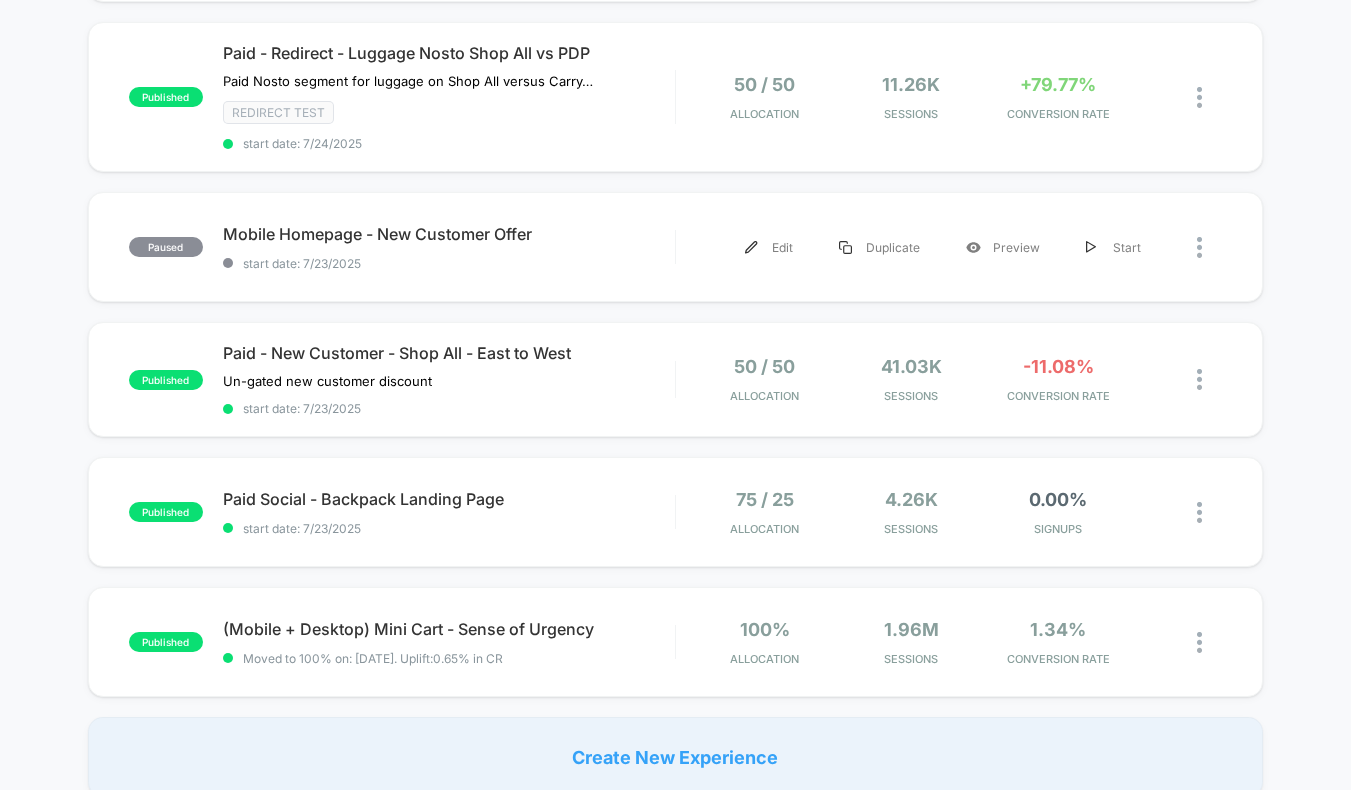 scroll, scrollTop: 1231, scrollLeft: 0, axis: vertical 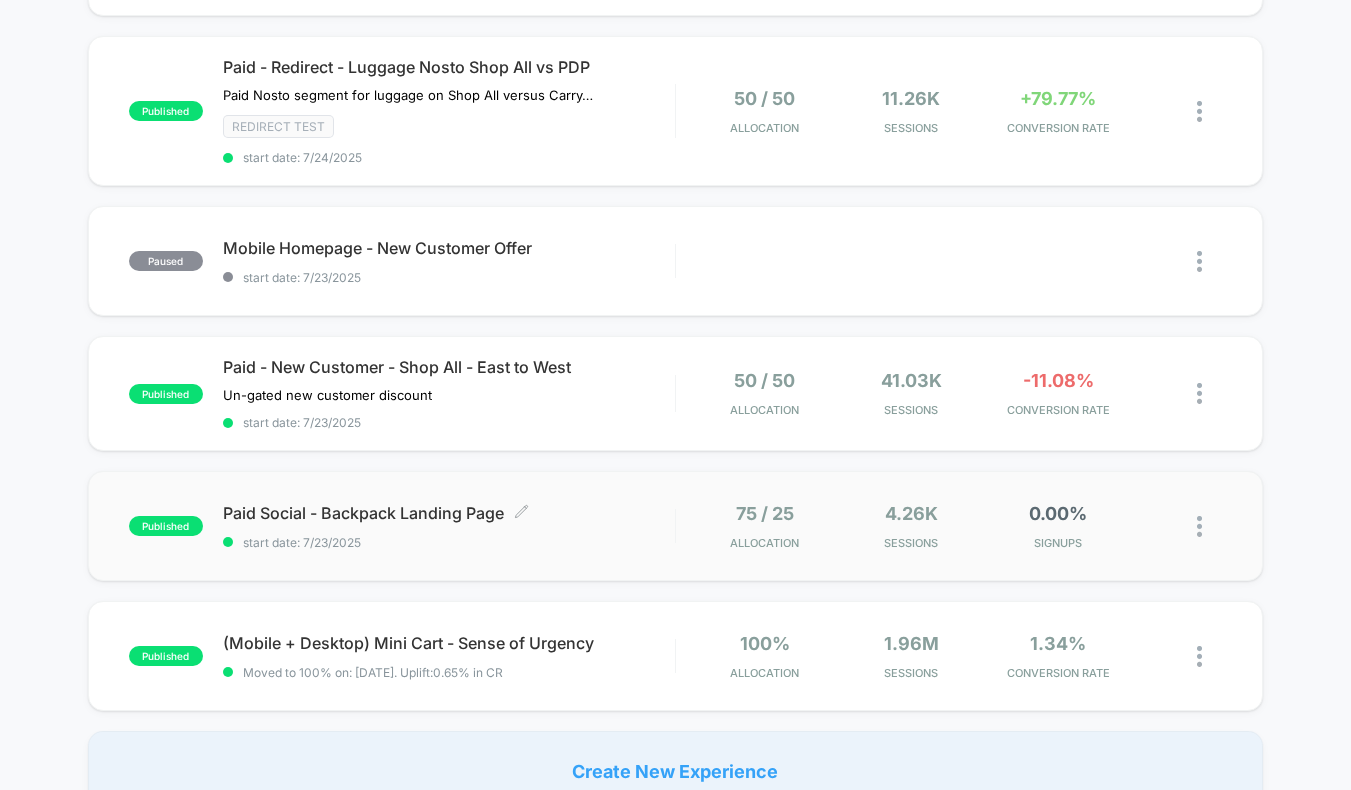 click on "start date: 7/23/2025" at bounding box center [449, 542] 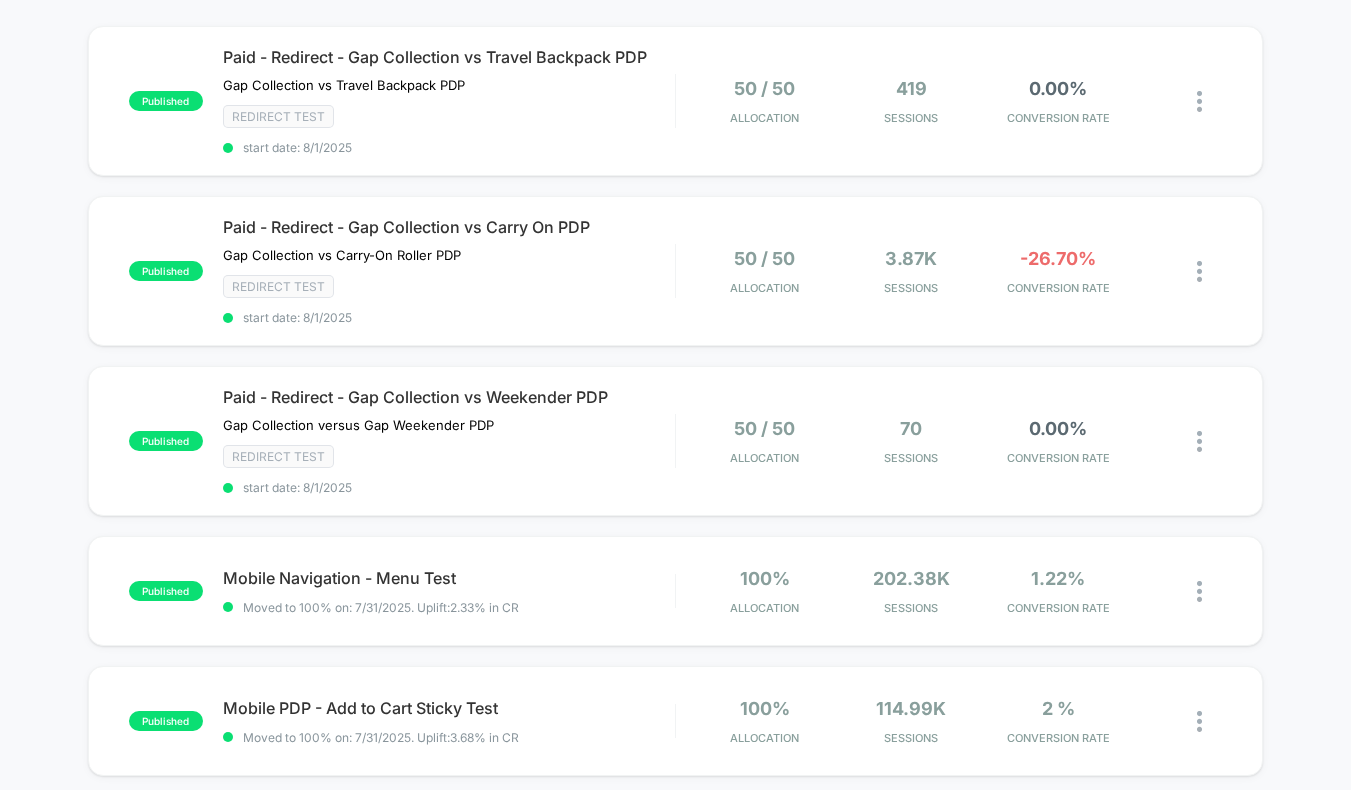 scroll, scrollTop: 0, scrollLeft: 0, axis: both 